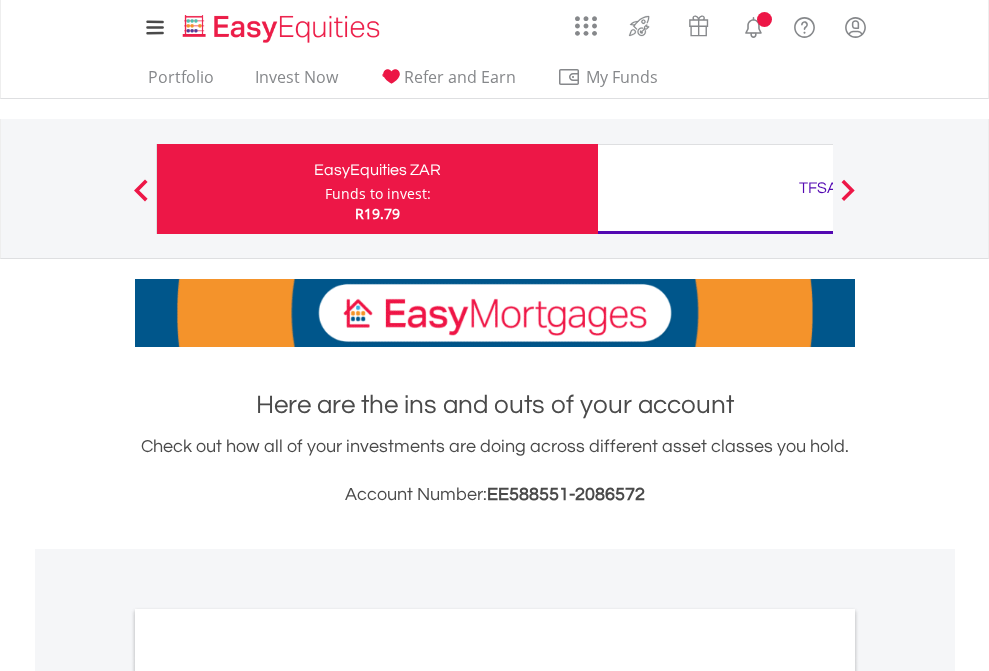 scroll, scrollTop: 0, scrollLeft: 0, axis: both 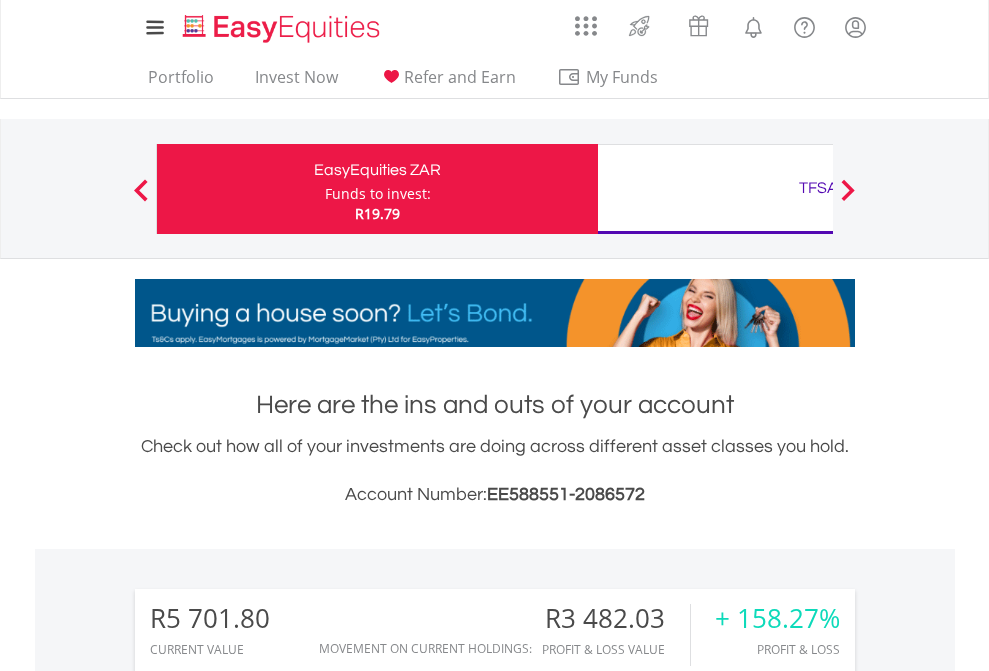 click on "Funds to invest:" at bounding box center [378, 194] 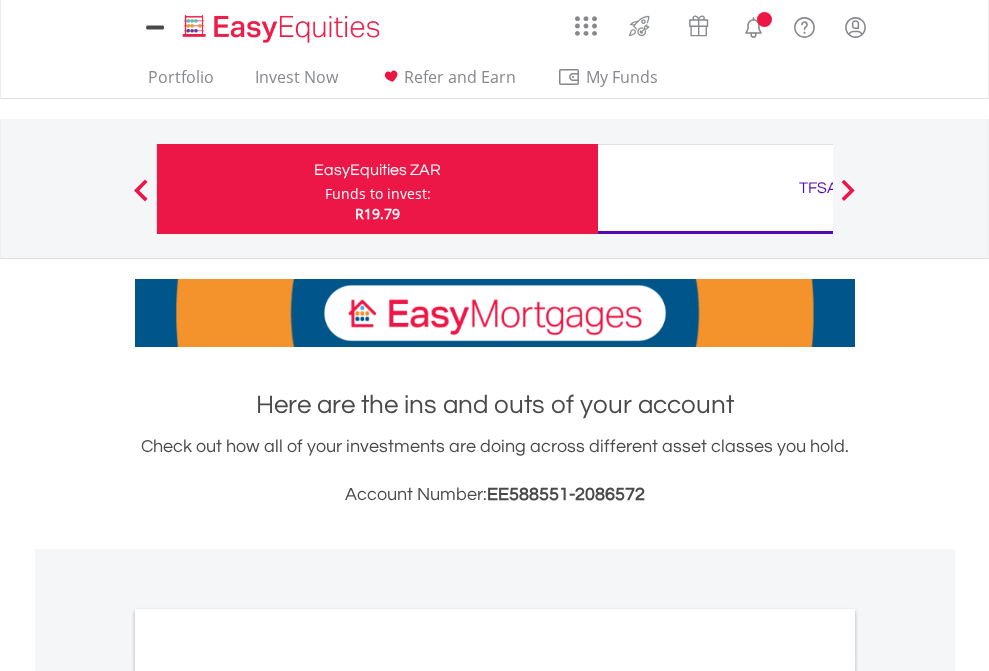 scroll, scrollTop: 0, scrollLeft: 0, axis: both 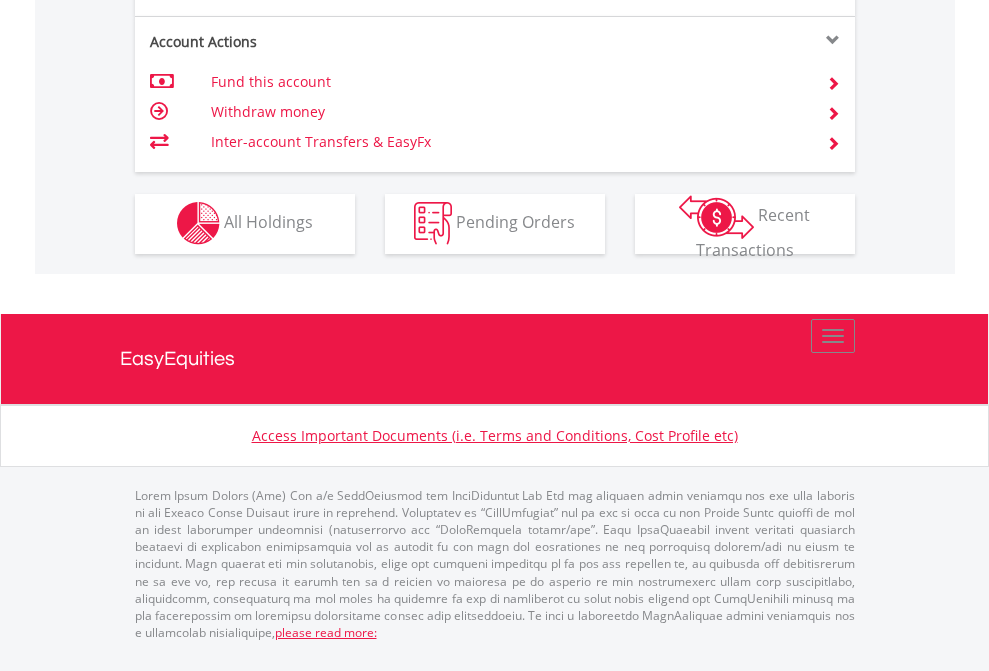 click on "Investment types" at bounding box center [706, -337] 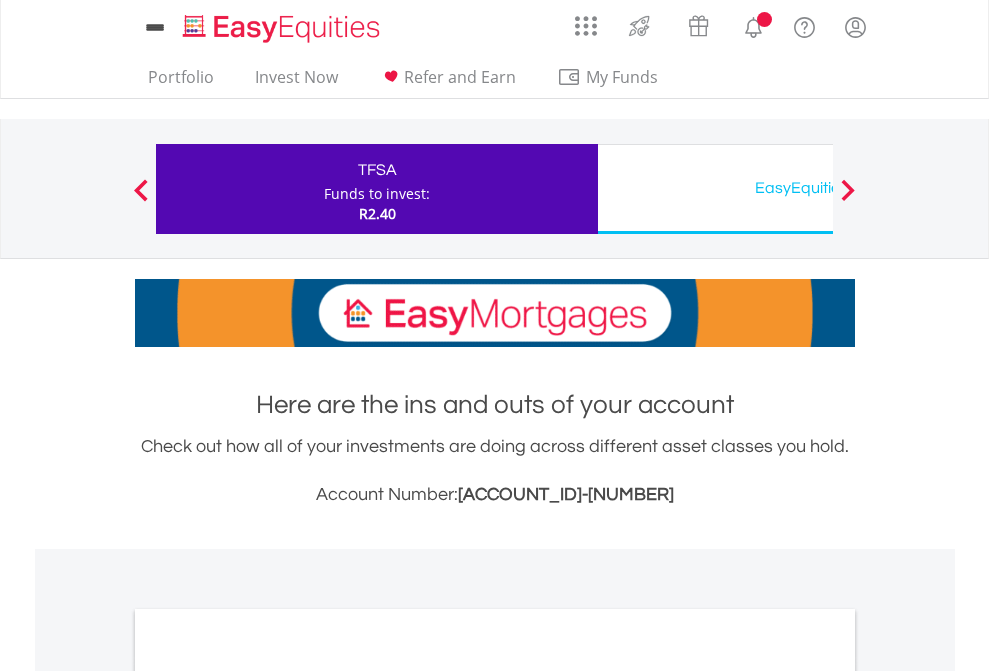 scroll, scrollTop: 0, scrollLeft: 0, axis: both 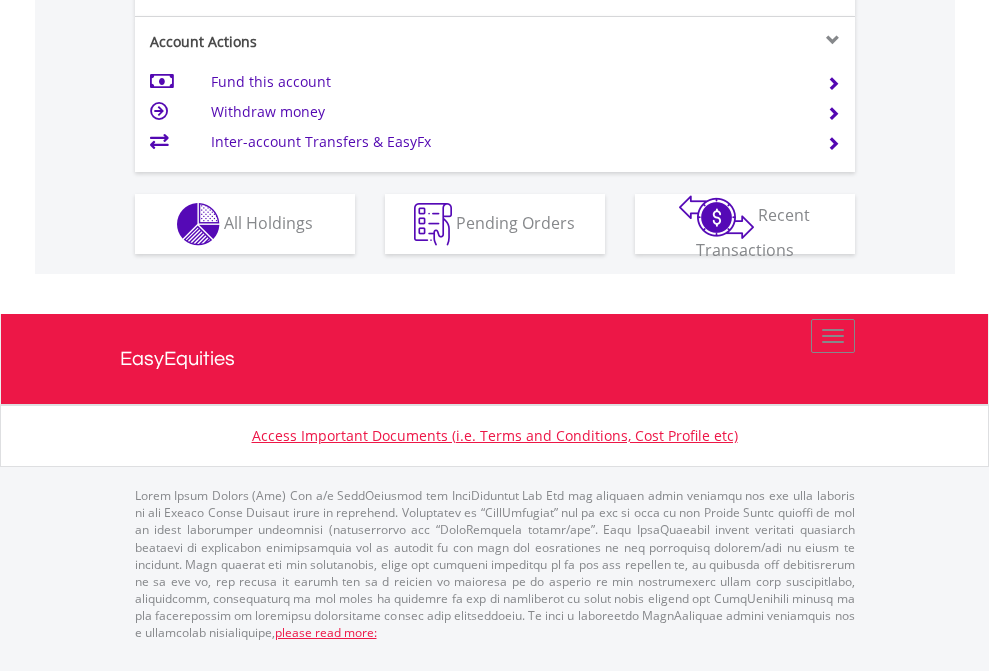 click on "Investment types" at bounding box center (706, -337) 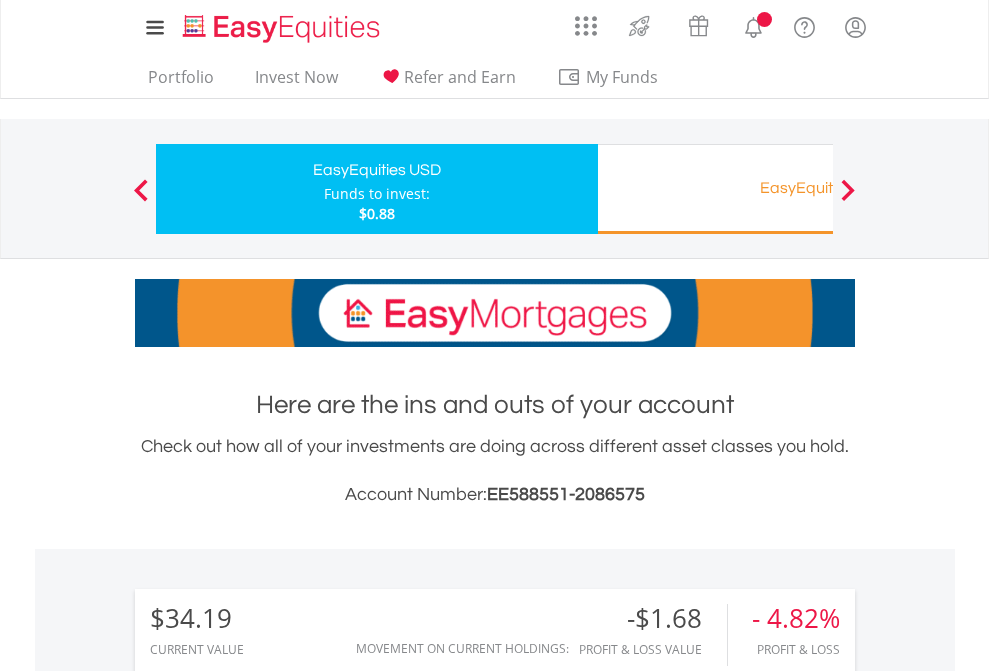 scroll, scrollTop: 0, scrollLeft: 0, axis: both 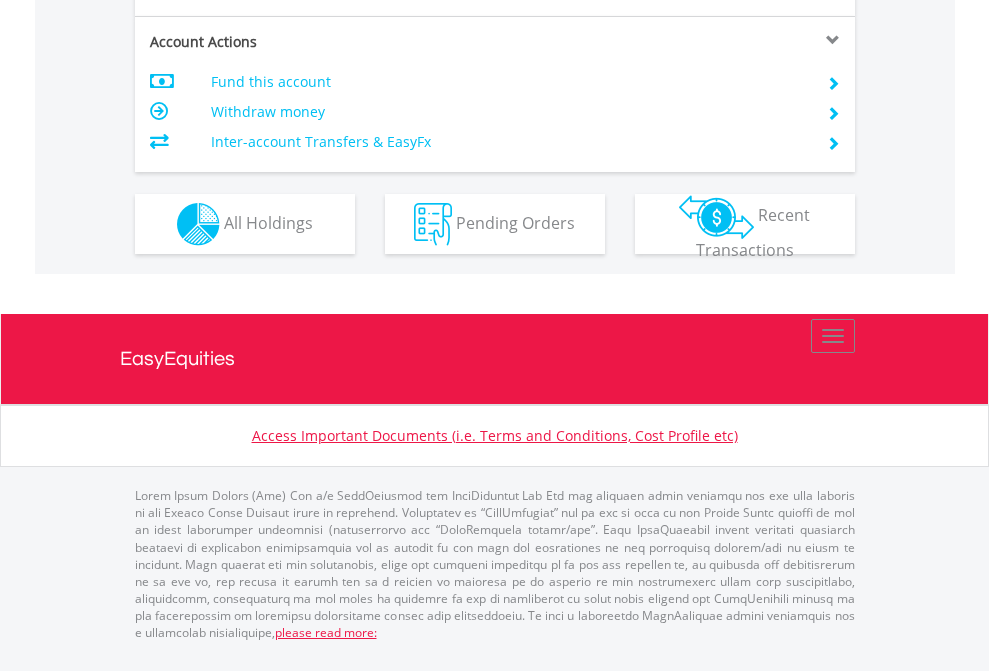 click on "Investment types" at bounding box center [706, -337] 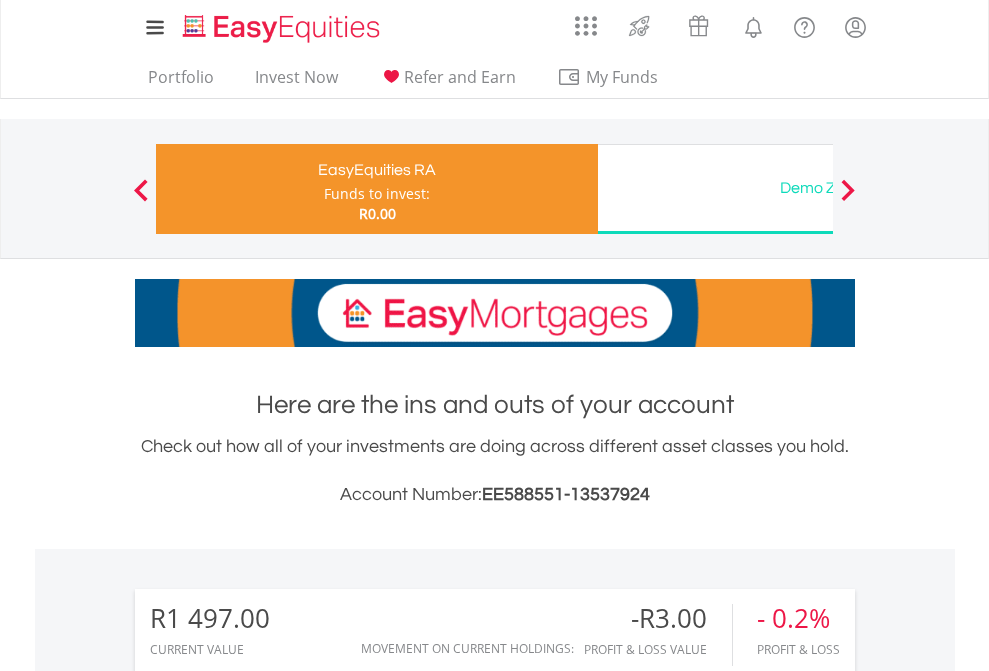 scroll, scrollTop: 671, scrollLeft: 0, axis: vertical 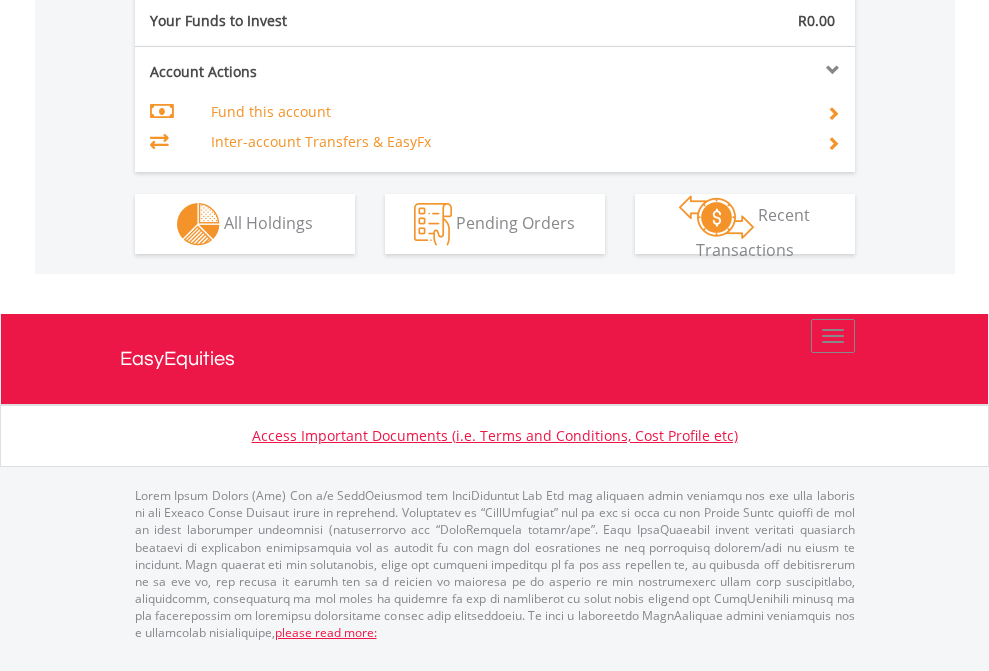 click on "Investment types" at bounding box center (706, -307) 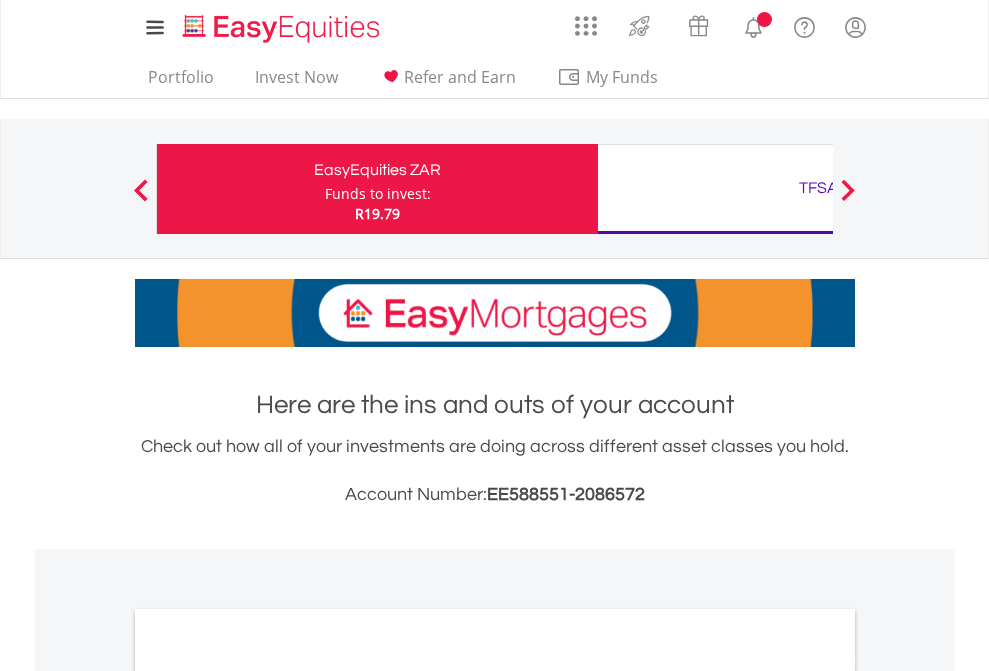 scroll, scrollTop: 0, scrollLeft: 0, axis: both 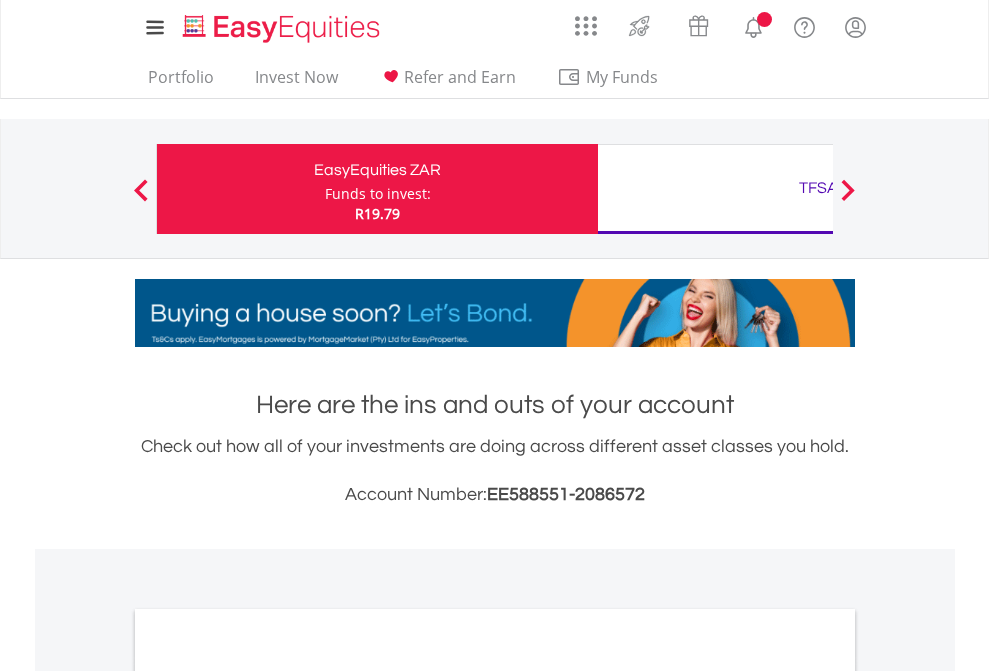 click on "All Holdings" at bounding box center [268, 1096] 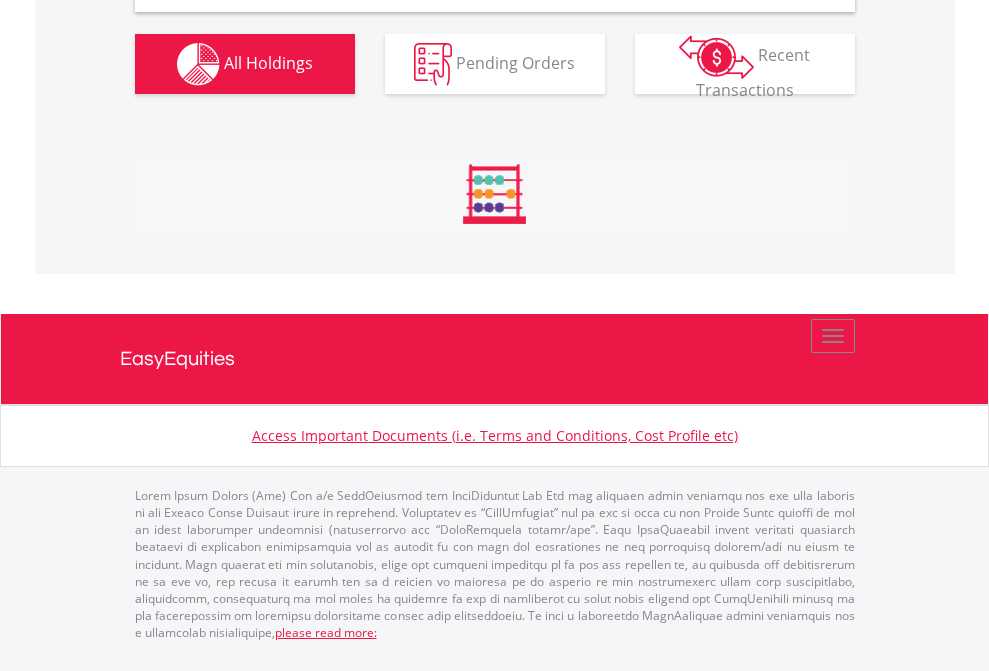 scroll, scrollTop: 1933, scrollLeft: 0, axis: vertical 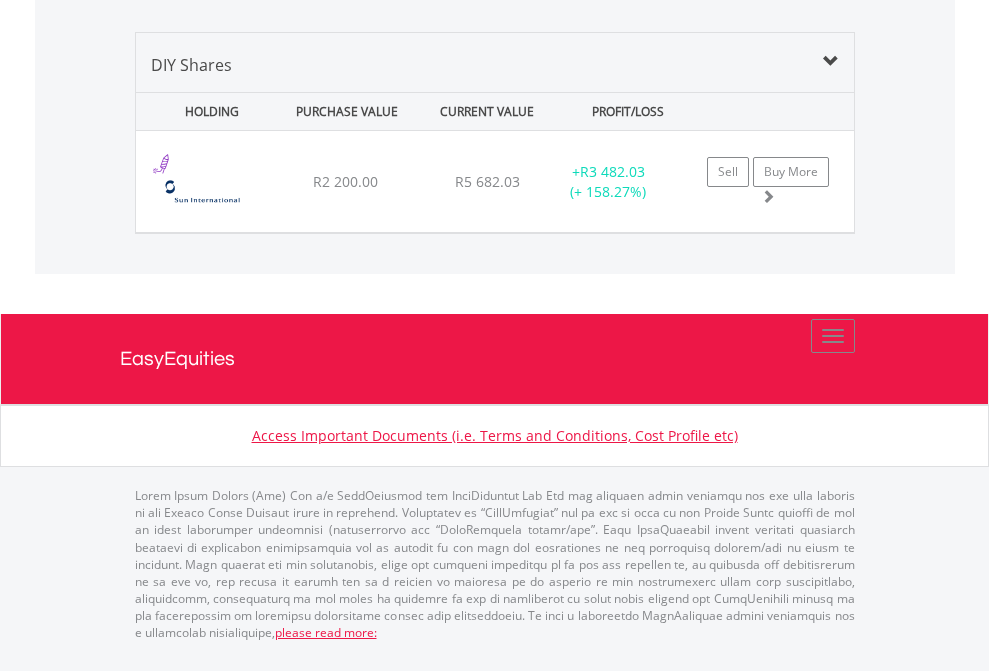 click on "TFSA" at bounding box center (818, -968) 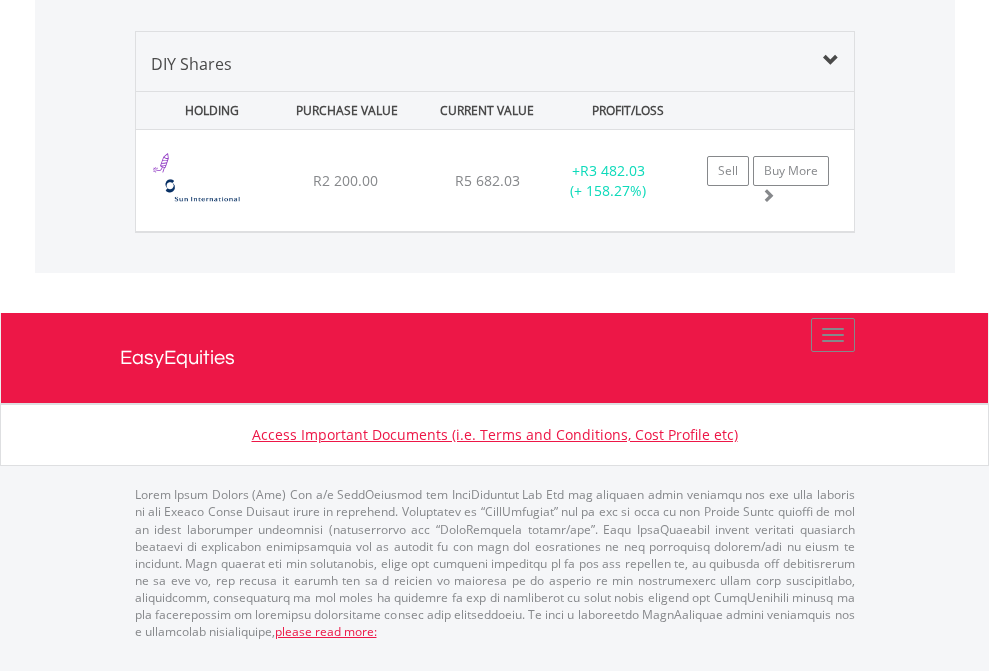 scroll, scrollTop: 144, scrollLeft: 0, axis: vertical 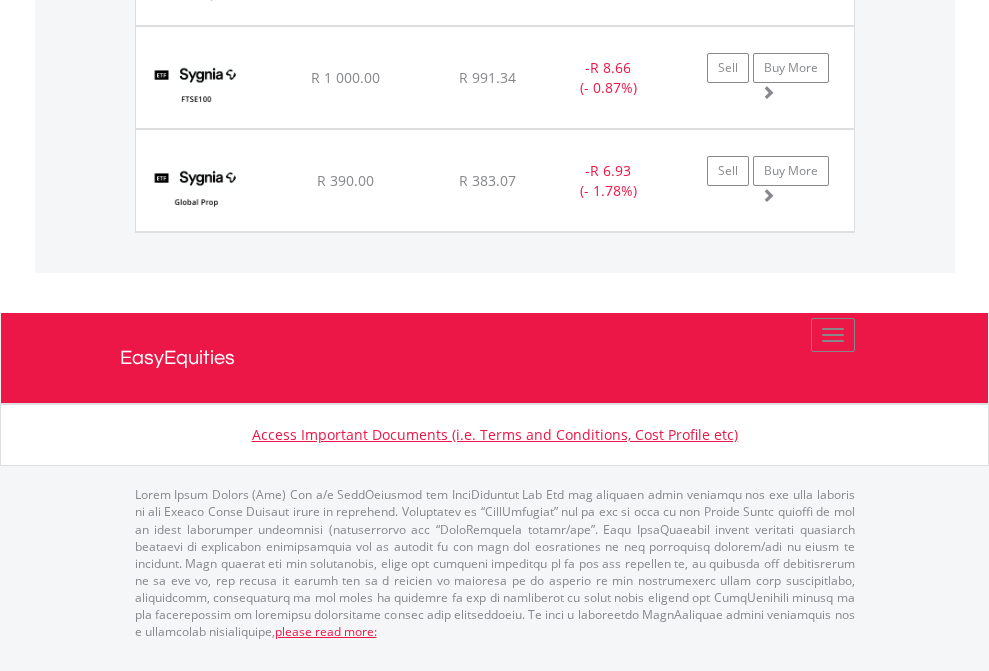 click on "EasyEquities USD" at bounding box center (818, -1545) 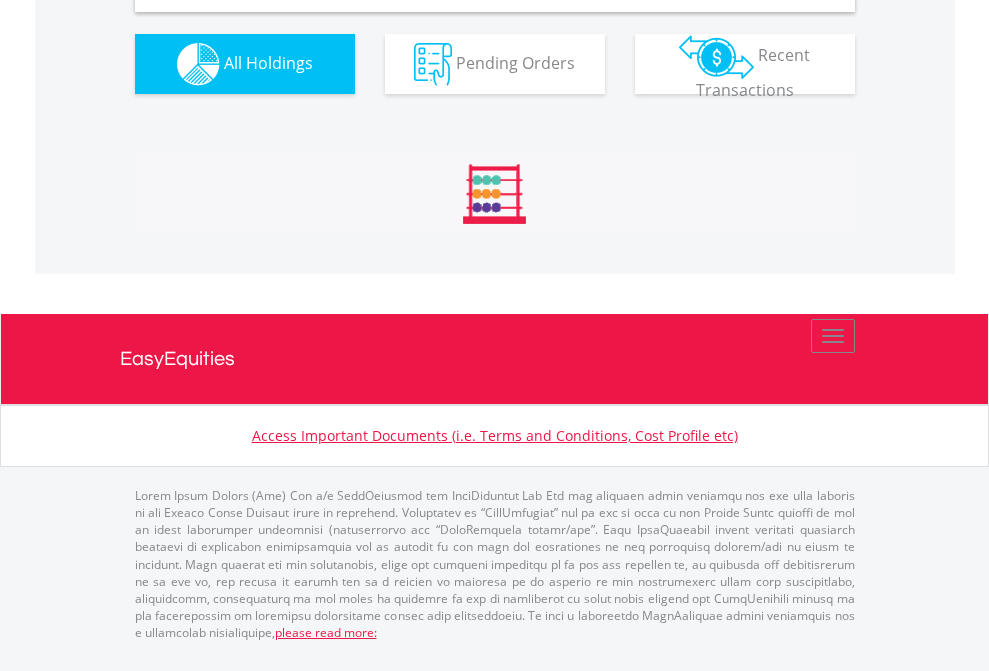 scroll, scrollTop: 1933, scrollLeft: 0, axis: vertical 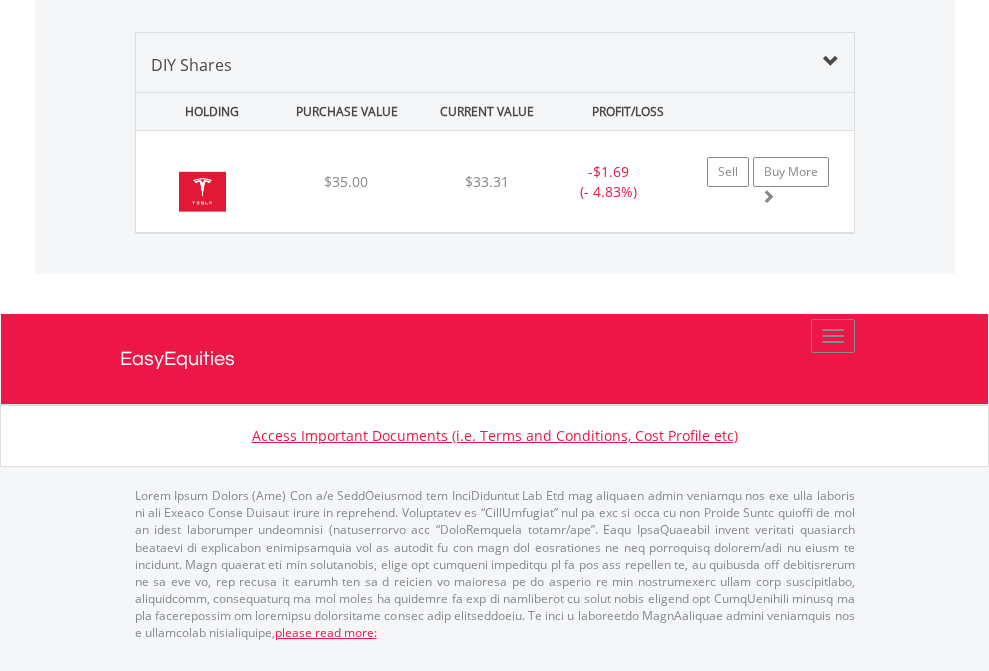 click on "EasyEquities RA" at bounding box center (818, -968) 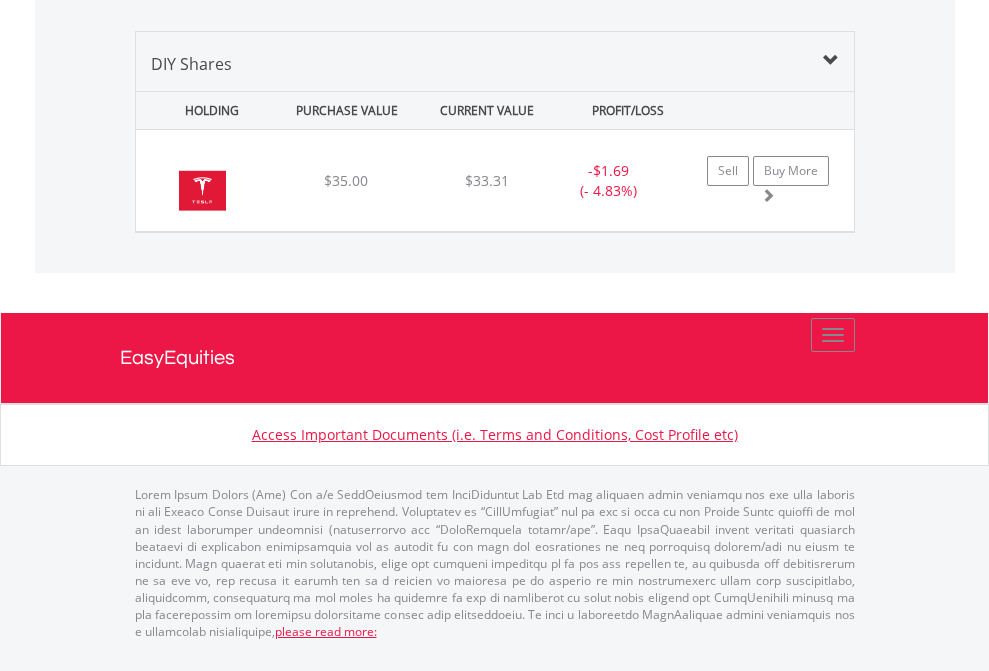 scroll, scrollTop: 144, scrollLeft: 0, axis: vertical 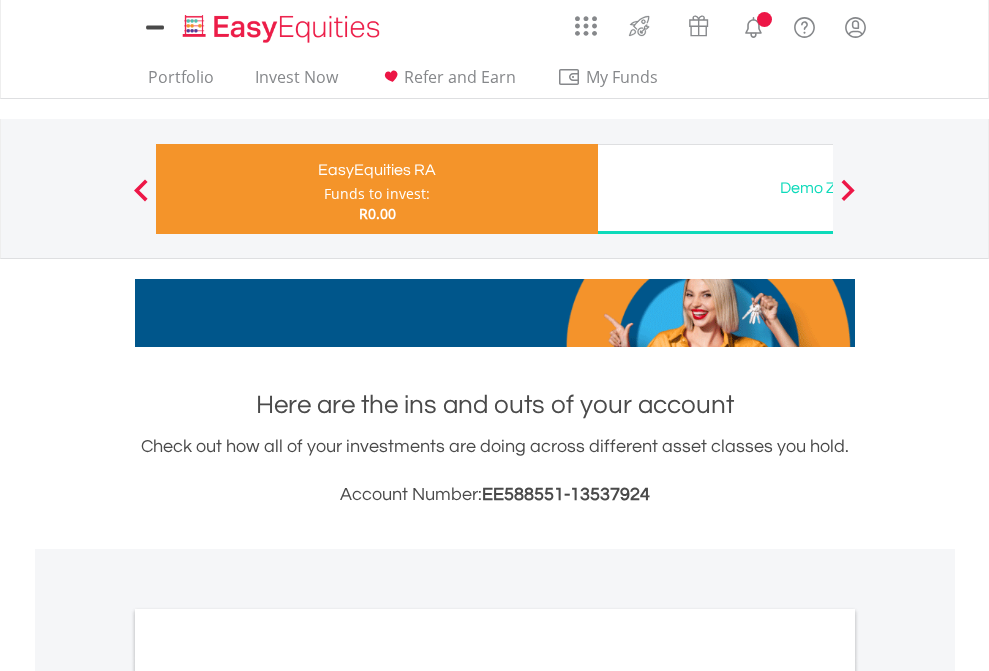 click on "All Holdings" at bounding box center (268, 1066) 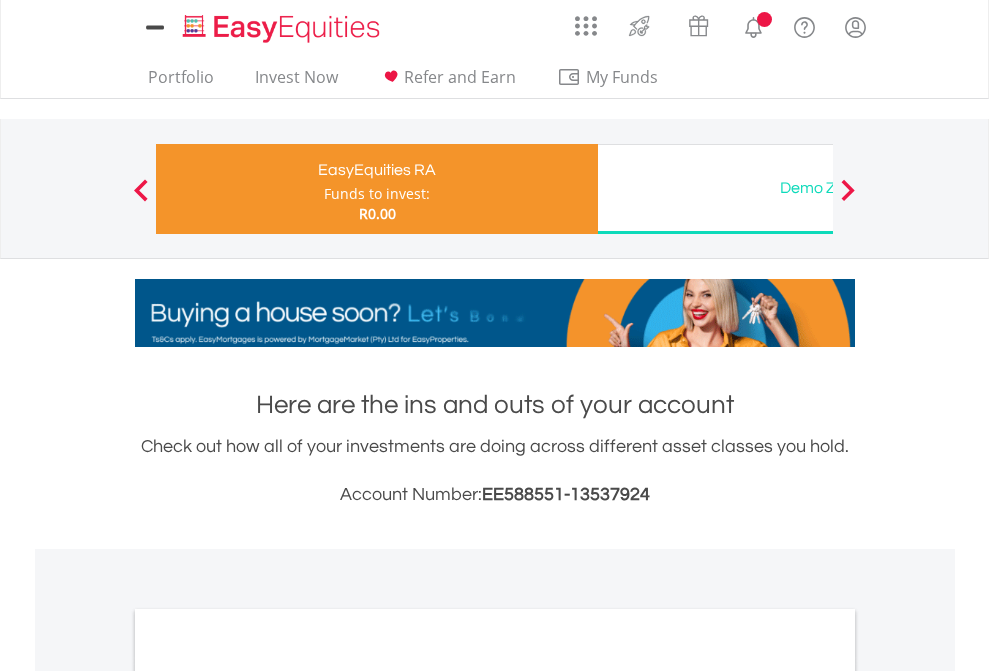 scroll, scrollTop: 1202, scrollLeft: 0, axis: vertical 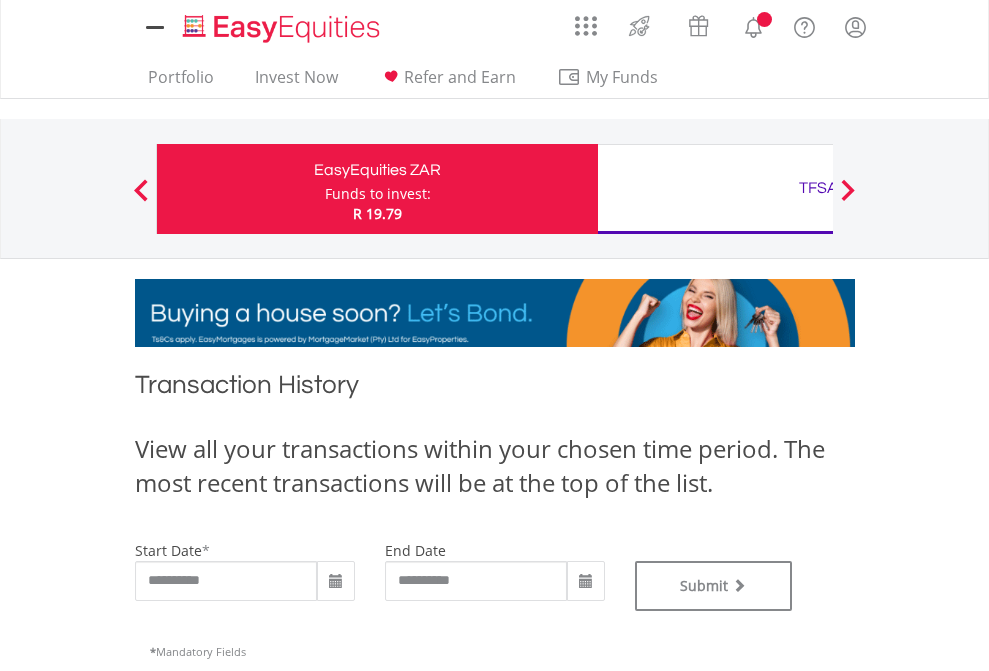 type on "**********" 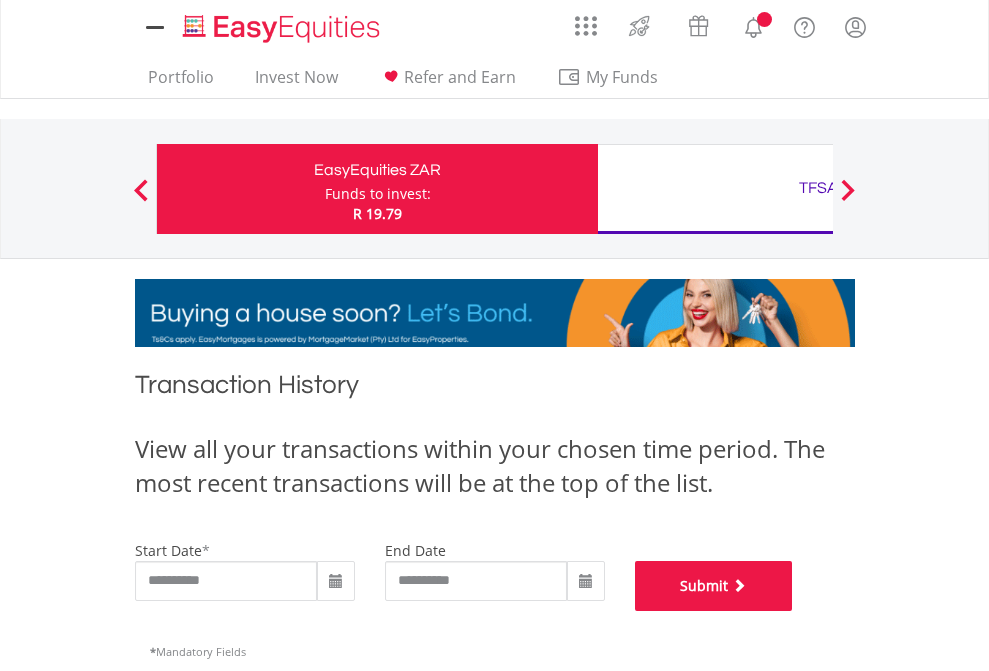 click on "Submit" at bounding box center [714, 586] 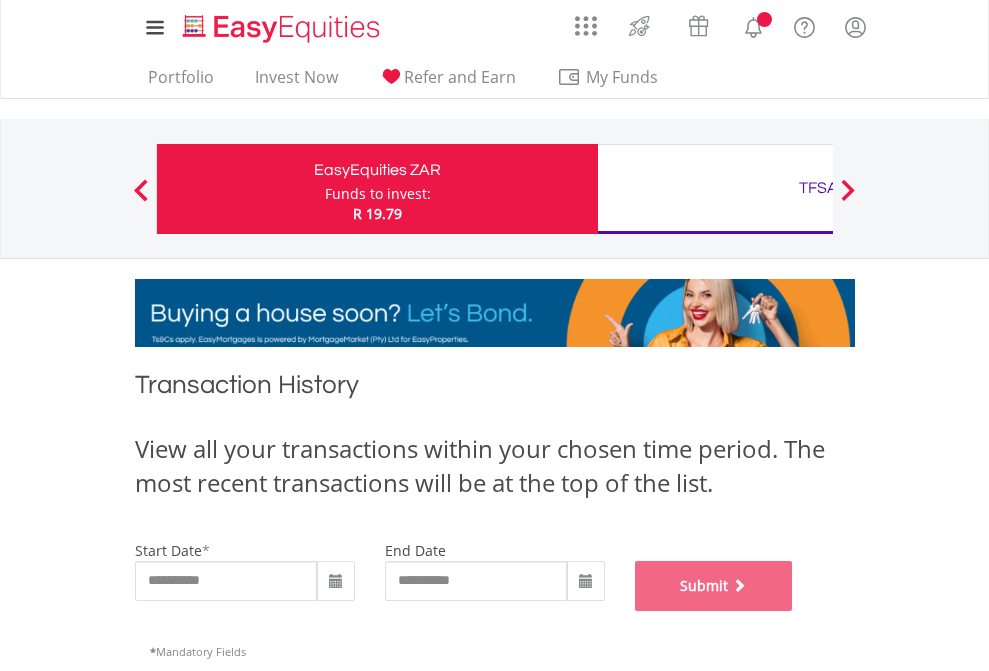 scroll, scrollTop: 811, scrollLeft: 0, axis: vertical 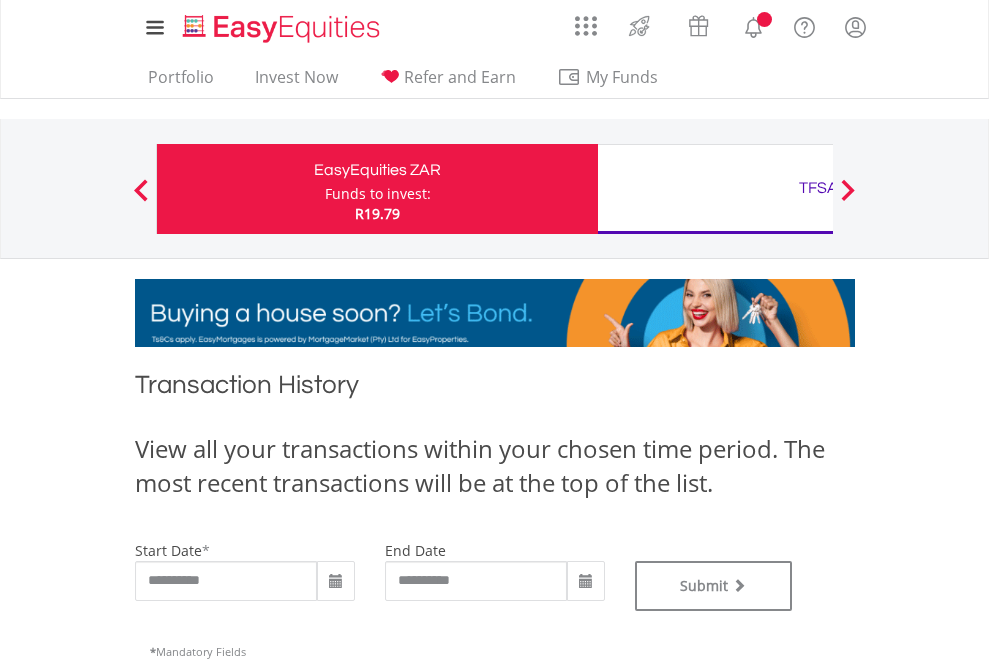 click on "TFSA" at bounding box center [818, 188] 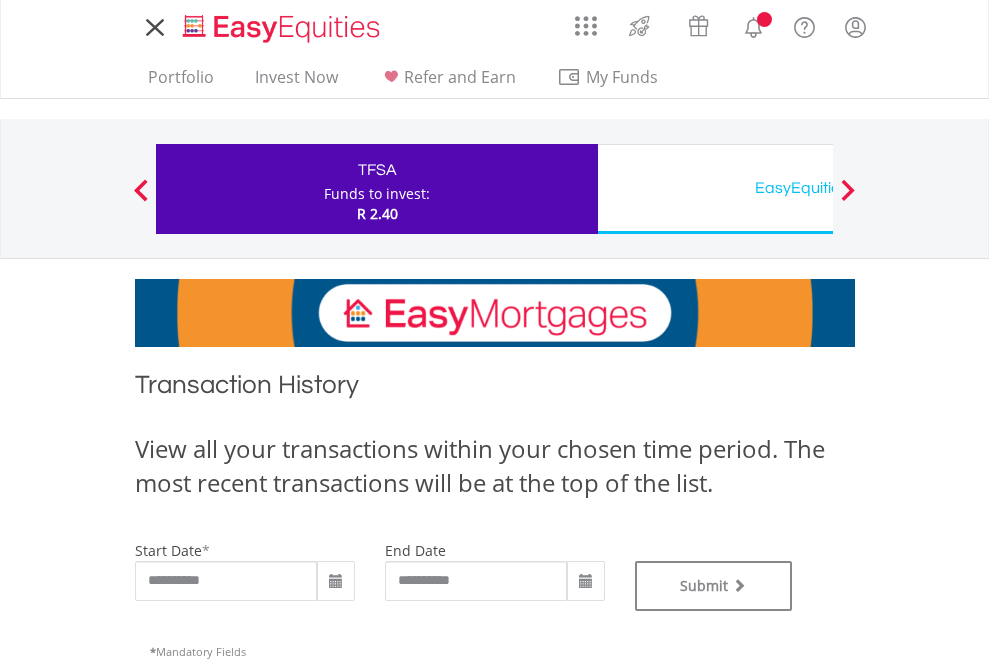 scroll, scrollTop: 0, scrollLeft: 0, axis: both 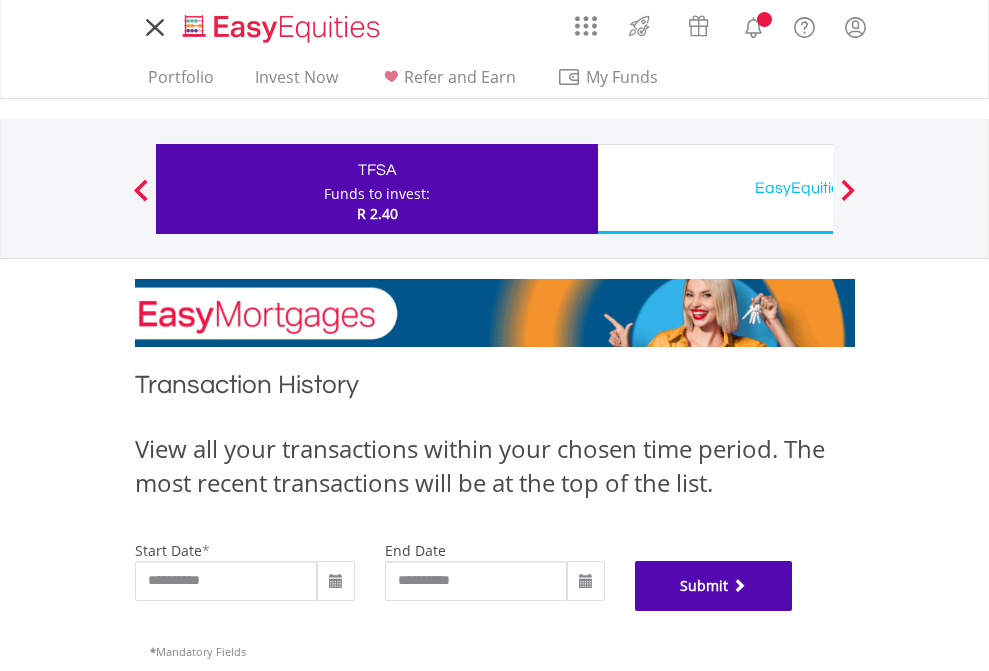 click on "Submit" at bounding box center [714, 586] 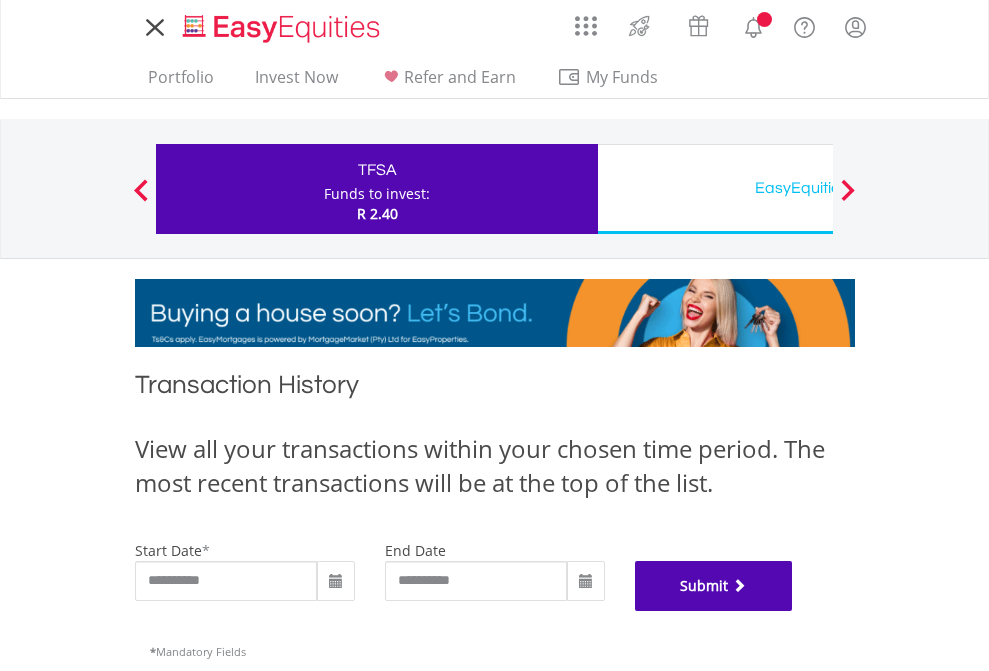 scroll, scrollTop: 811, scrollLeft: 0, axis: vertical 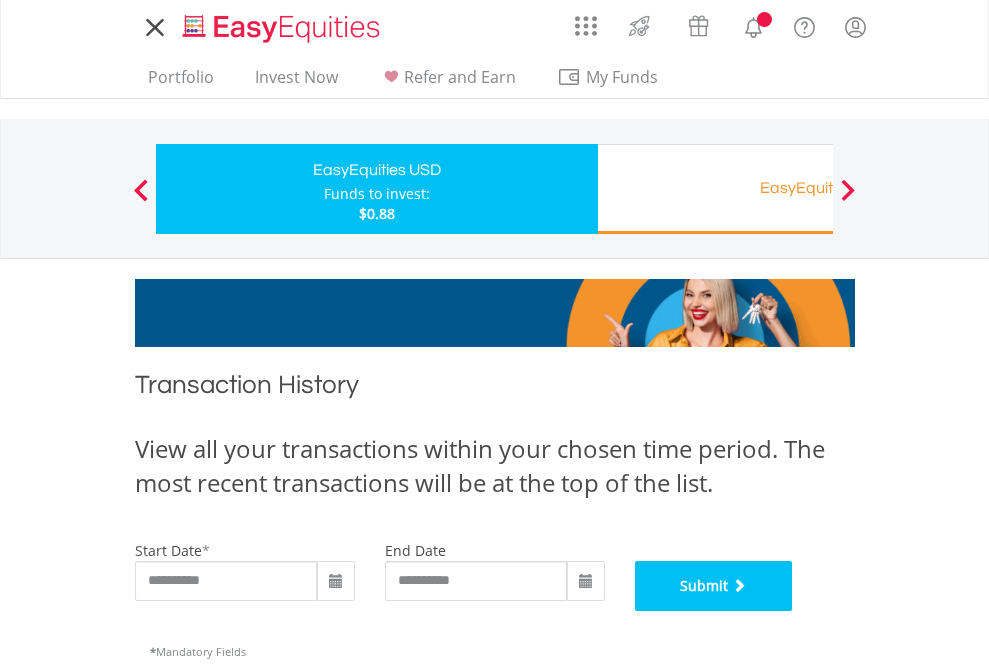 click on "Submit" at bounding box center (714, 586) 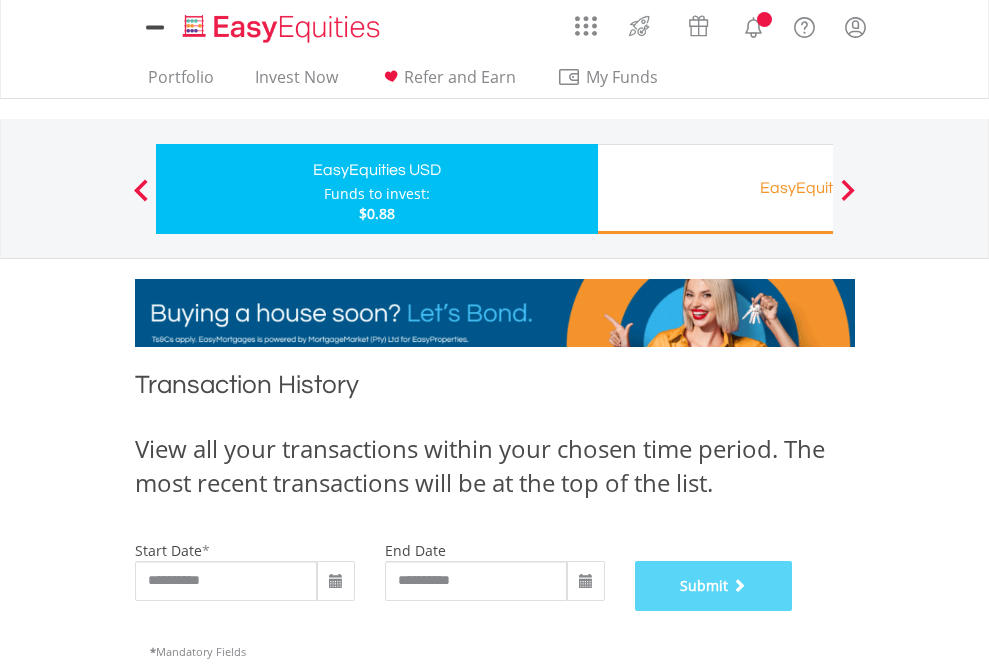 scroll, scrollTop: 811, scrollLeft: 0, axis: vertical 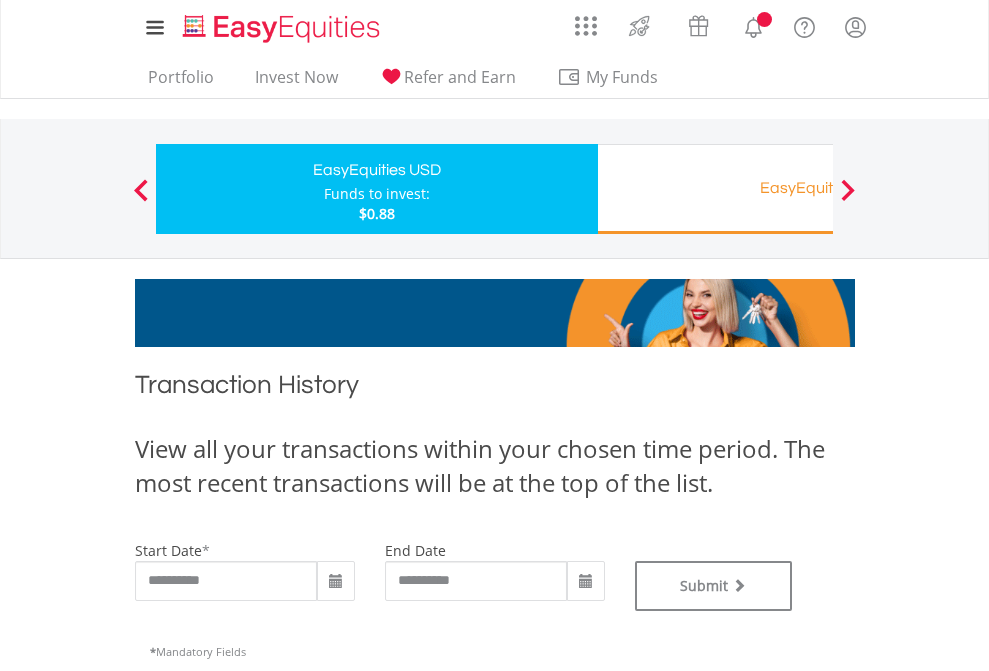 click on "EasyEquities RA" at bounding box center [818, 188] 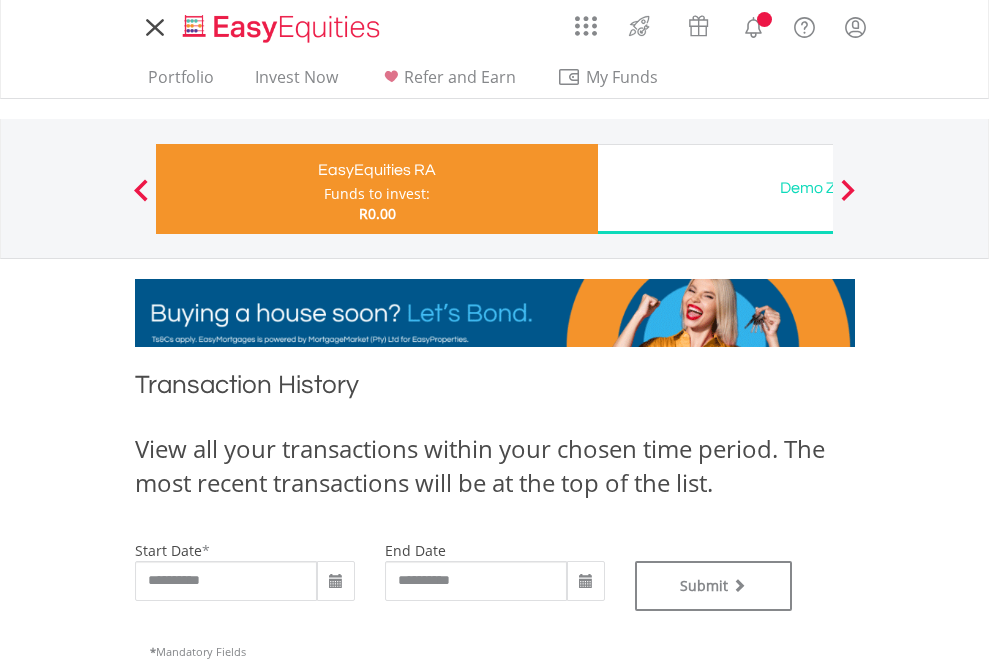 scroll, scrollTop: 0, scrollLeft: 0, axis: both 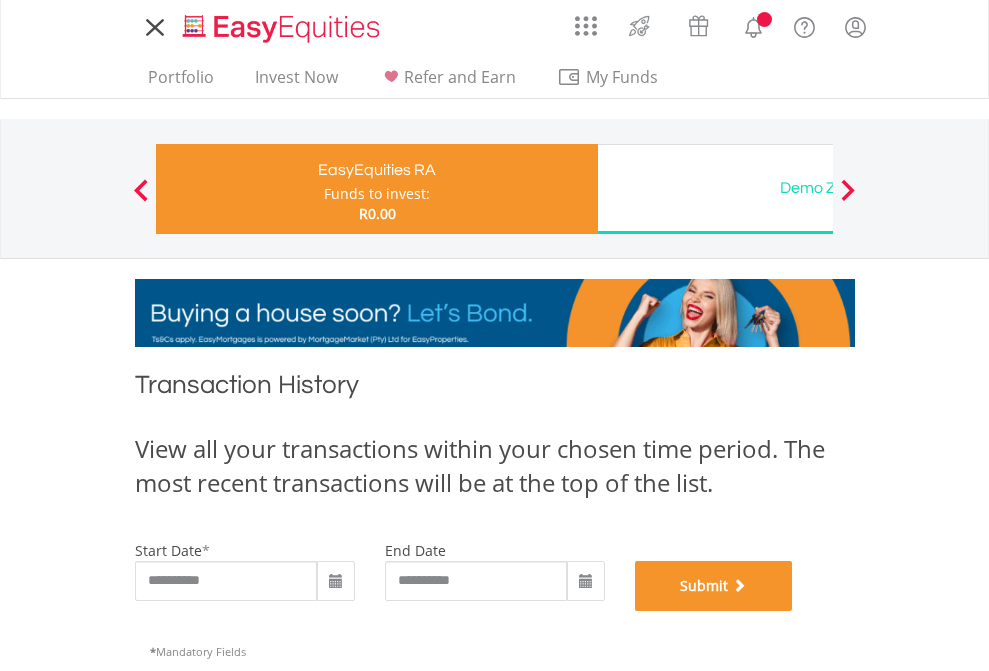 click on "Submit" at bounding box center [714, 586] 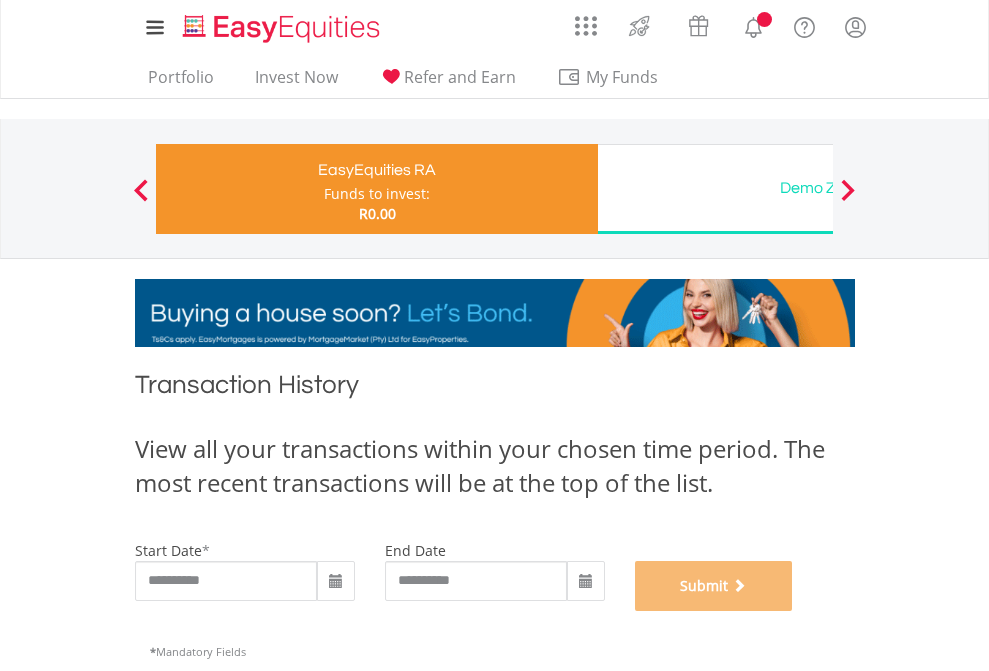 scroll, scrollTop: 811, scrollLeft: 0, axis: vertical 